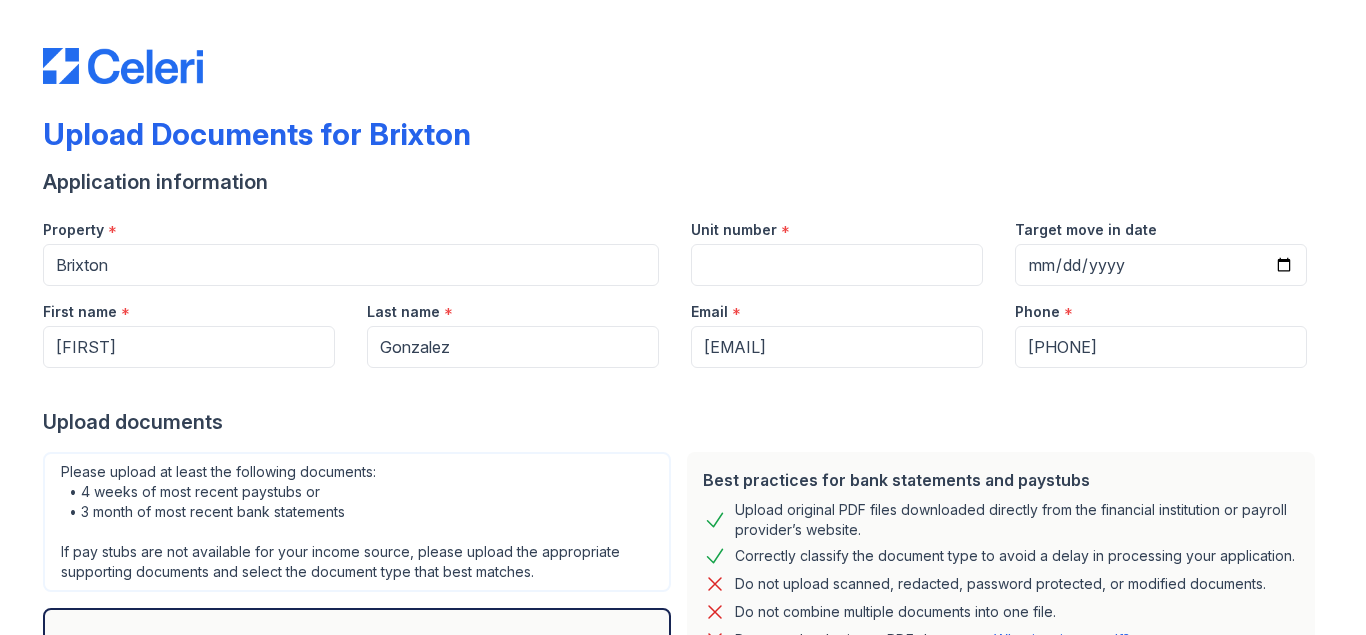 scroll, scrollTop: 0, scrollLeft: 0, axis: both 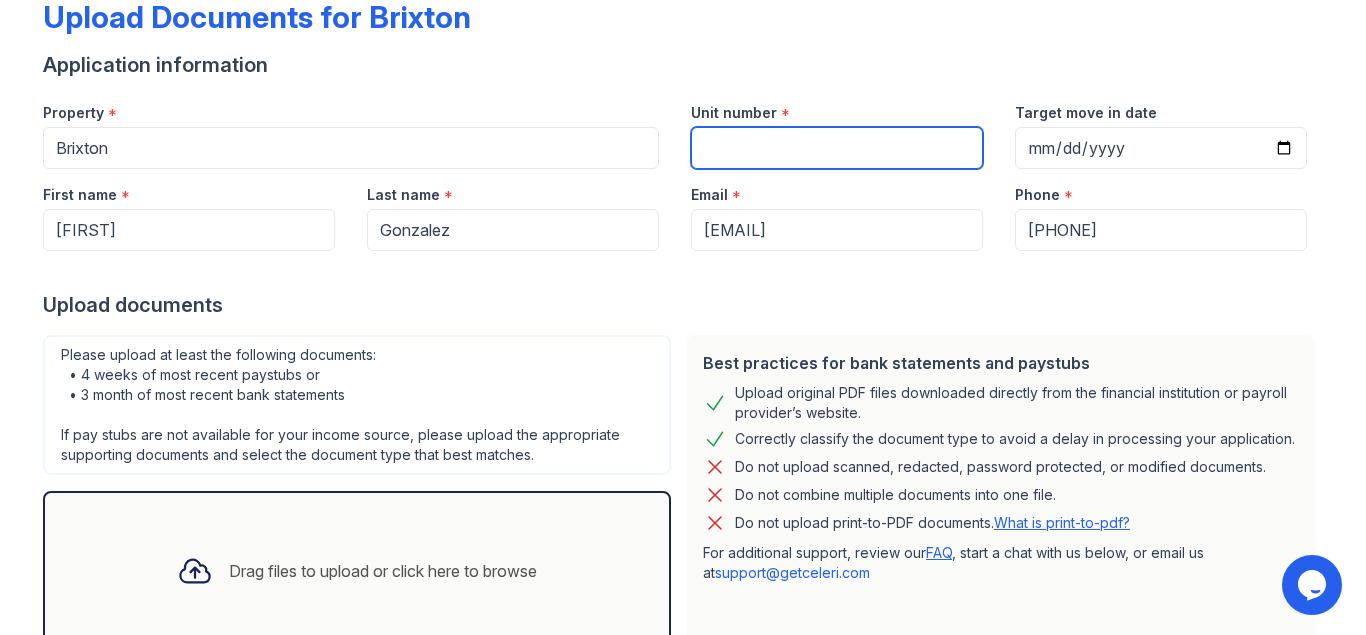 click on "Unit number" at bounding box center [837, 148] 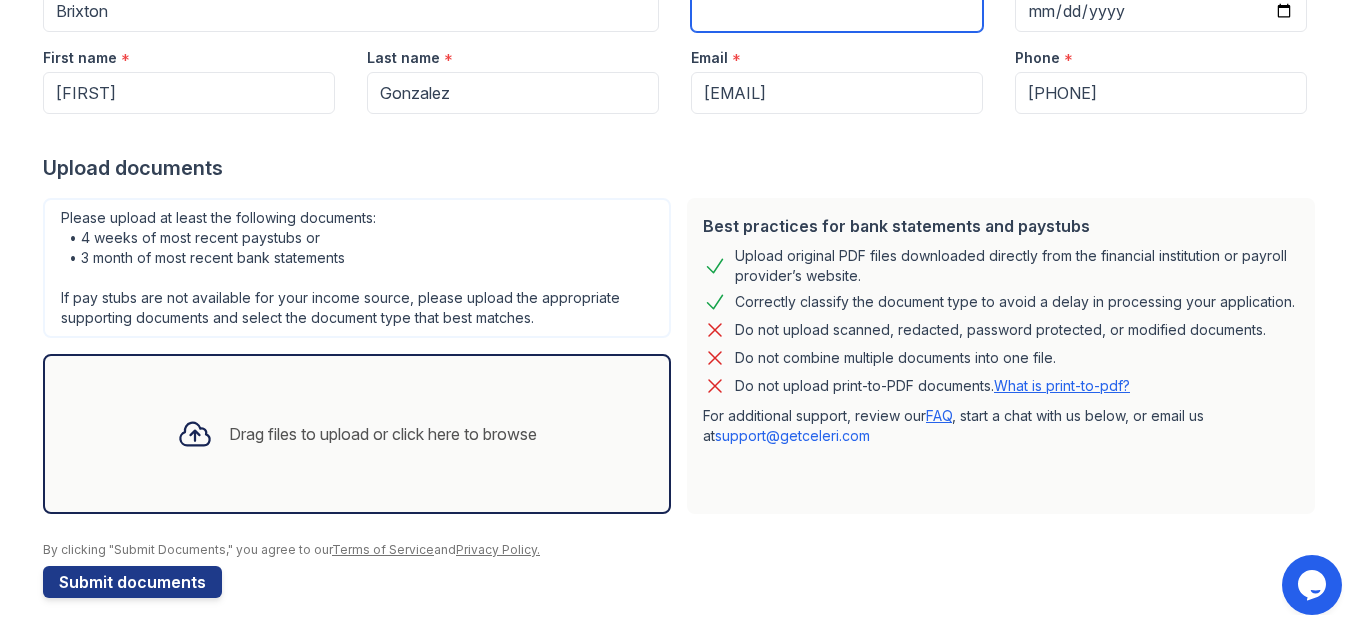 scroll, scrollTop: 257, scrollLeft: 0, axis: vertical 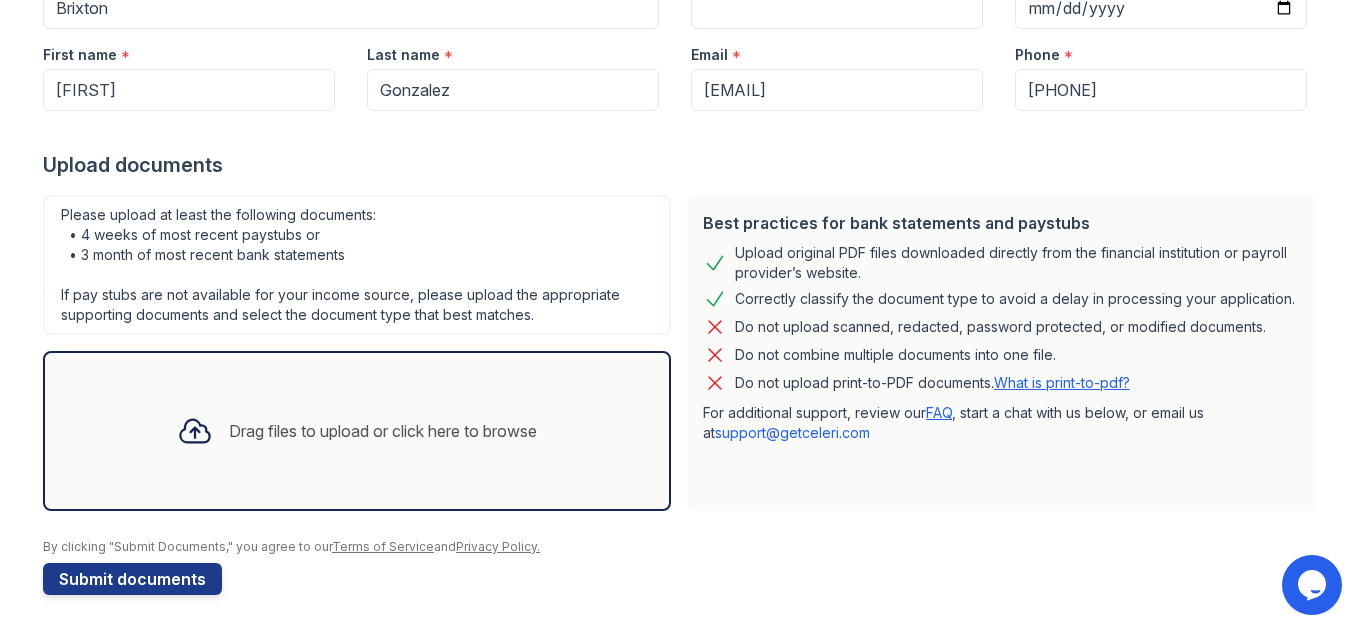 click on "FAQ" at bounding box center [939, 412] 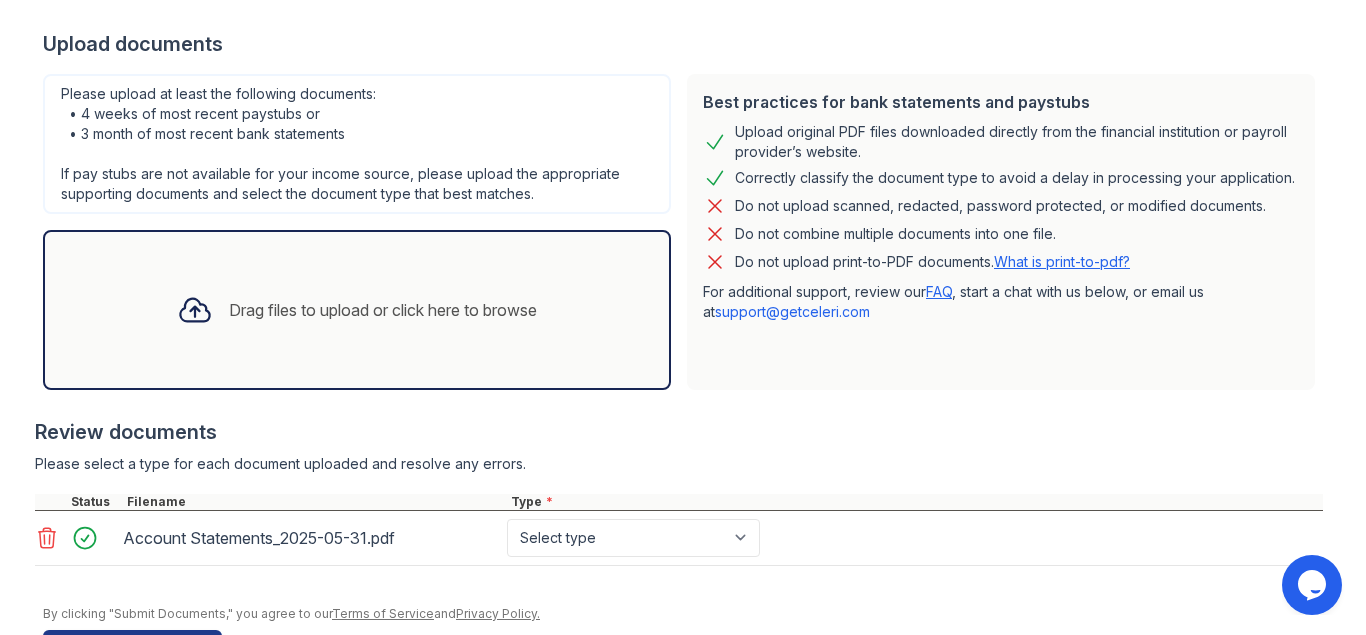 scroll, scrollTop: 380, scrollLeft: 0, axis: vertical 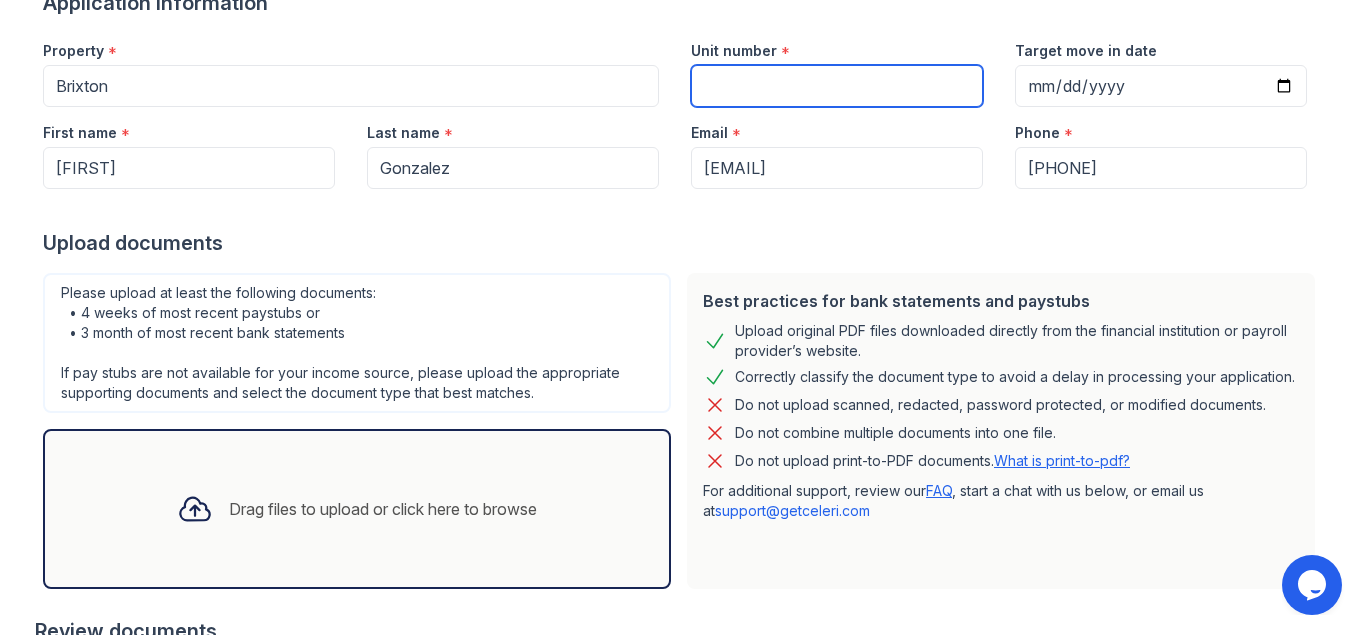 click on "Unit number" at bounding box center [837, 86] 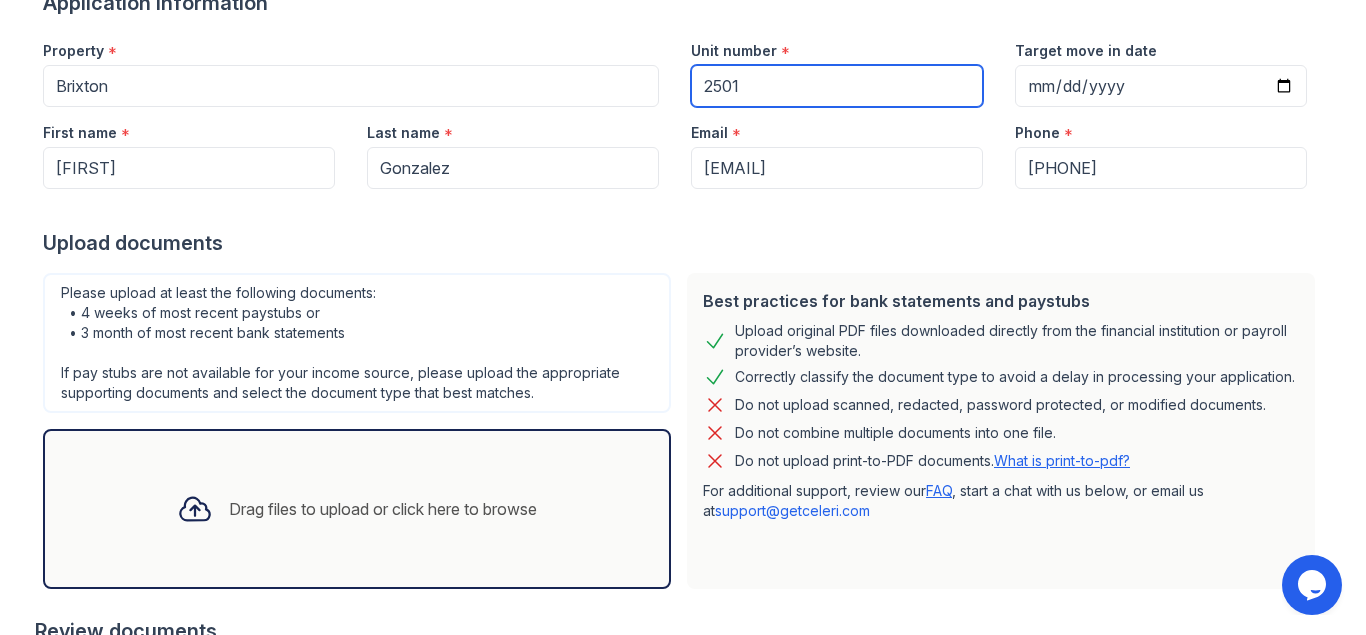 type on "2501" 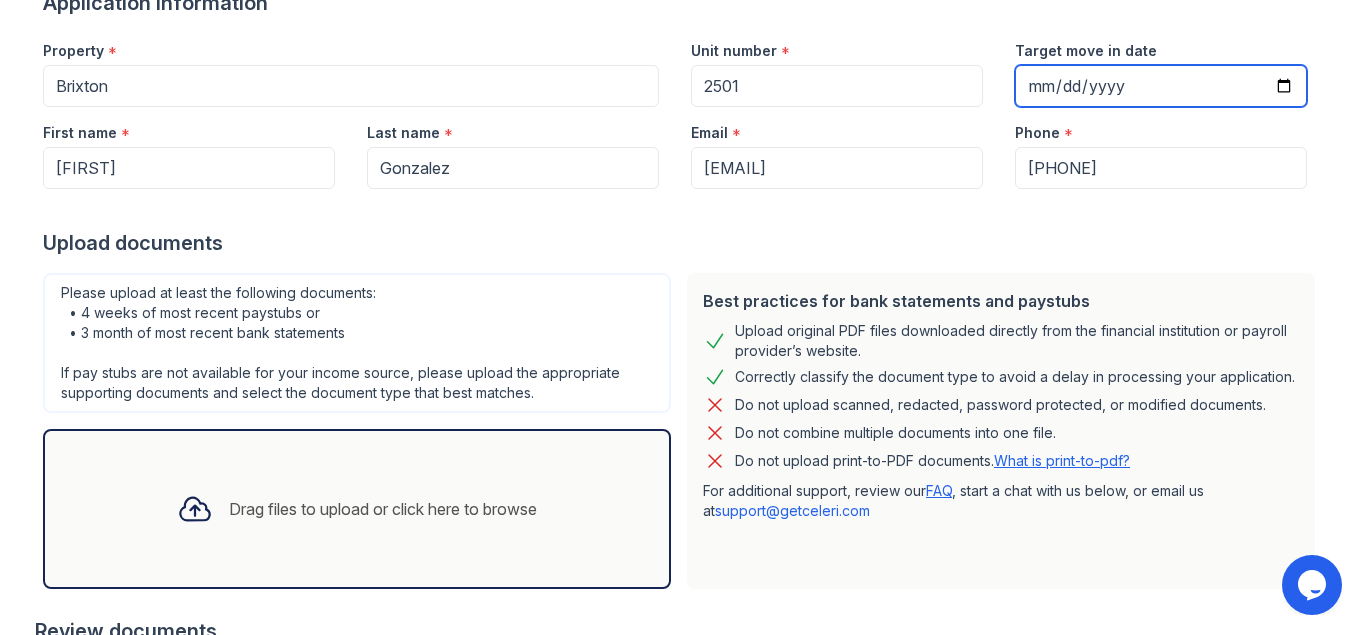 click on "Target move in date" at bounding box center (1161, 86) 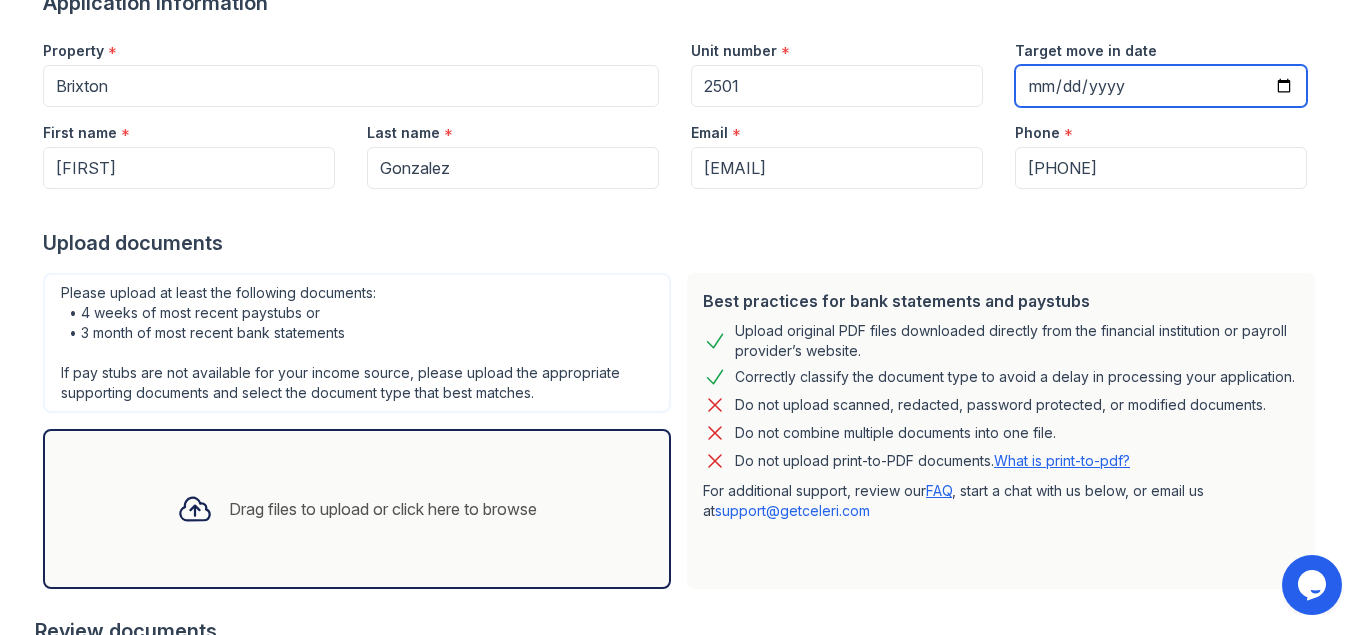 click on "Target move in date" at bounding box center [1161, 86] 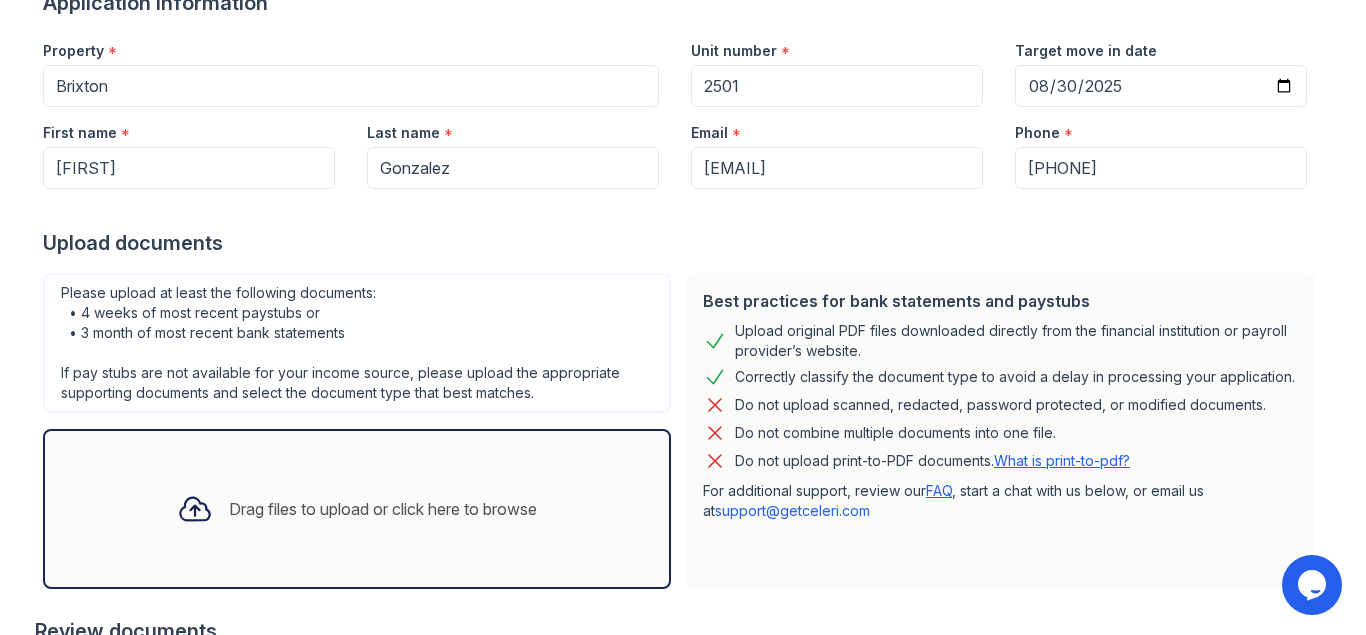 click on "Application information
Property
*
Brixton
Unit number
*
2501
Target move in date
2025-08-30
First name
*
[FIRST]
Last name
*
[LAST]
Email
*
[EMAIL]
Phone
*
[PHONE]
Upload documents
Best practices for bank statements and paystubs
Upload original PDF files downloaded directly from the financial institution or payroll provider’s website.
Correctly classify the document type to avoid a delay in processing your application.
Do not upload scanned, redacted, password protected, or modified documents.
Do not combine multiple documents into one file.
Do not upload print-to-PDF documents.
What is print-to-pdf?
For additional support, review our
FAQ ,
start a chat with us below, or email us at
support@example.com" at bounding box center (683, 590) 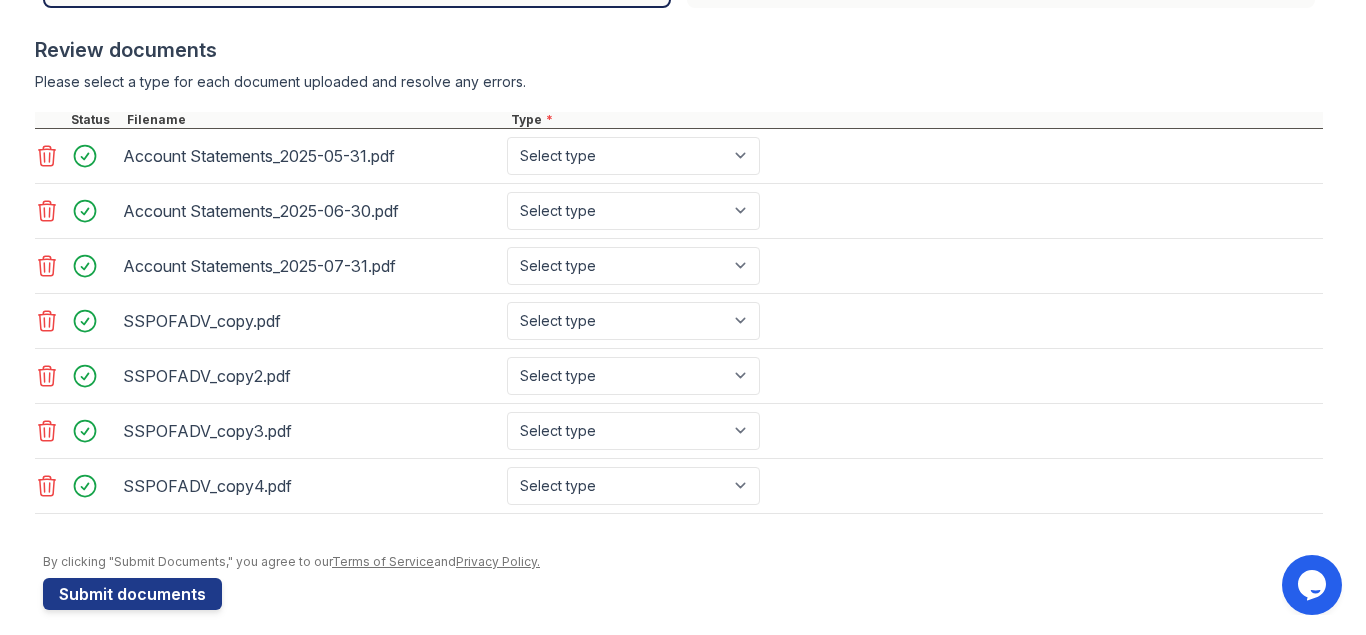 scroll, scrollTop: 775, scrollLeft: 0, axis: vertical 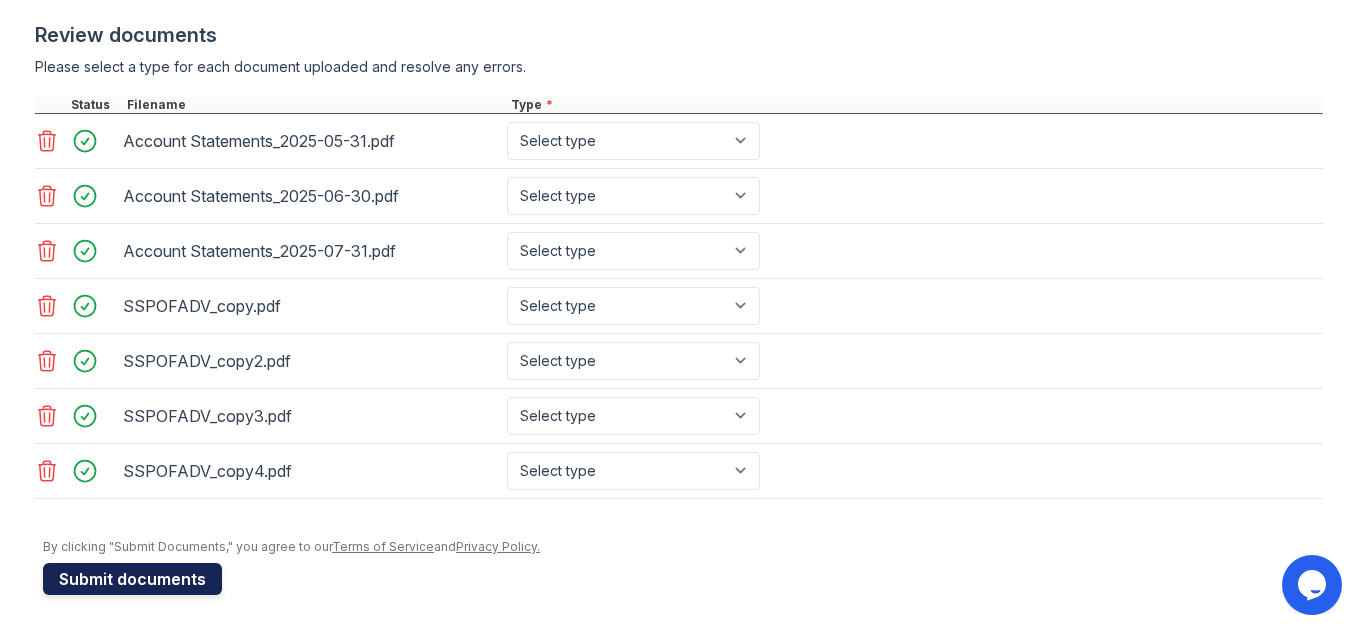 click on "Submit documents" at bounding box center (132, 579) 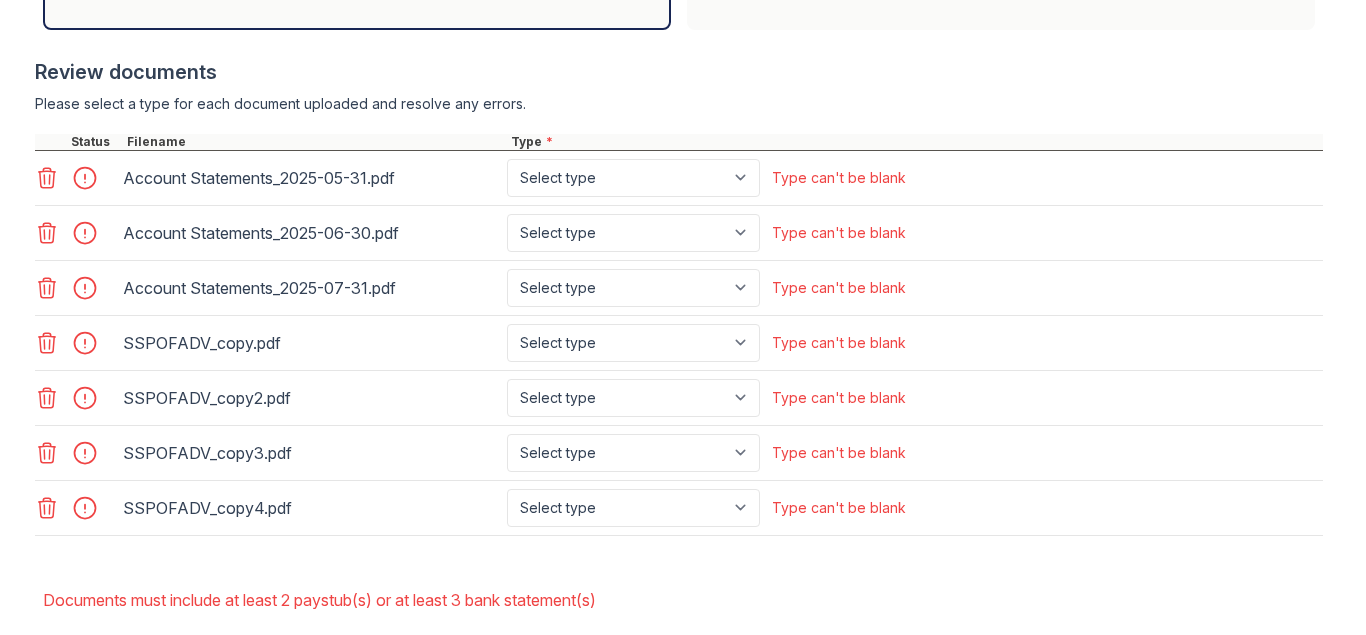 scroll, scrollTop: 804, scrollLeft: 0, axis: vertical 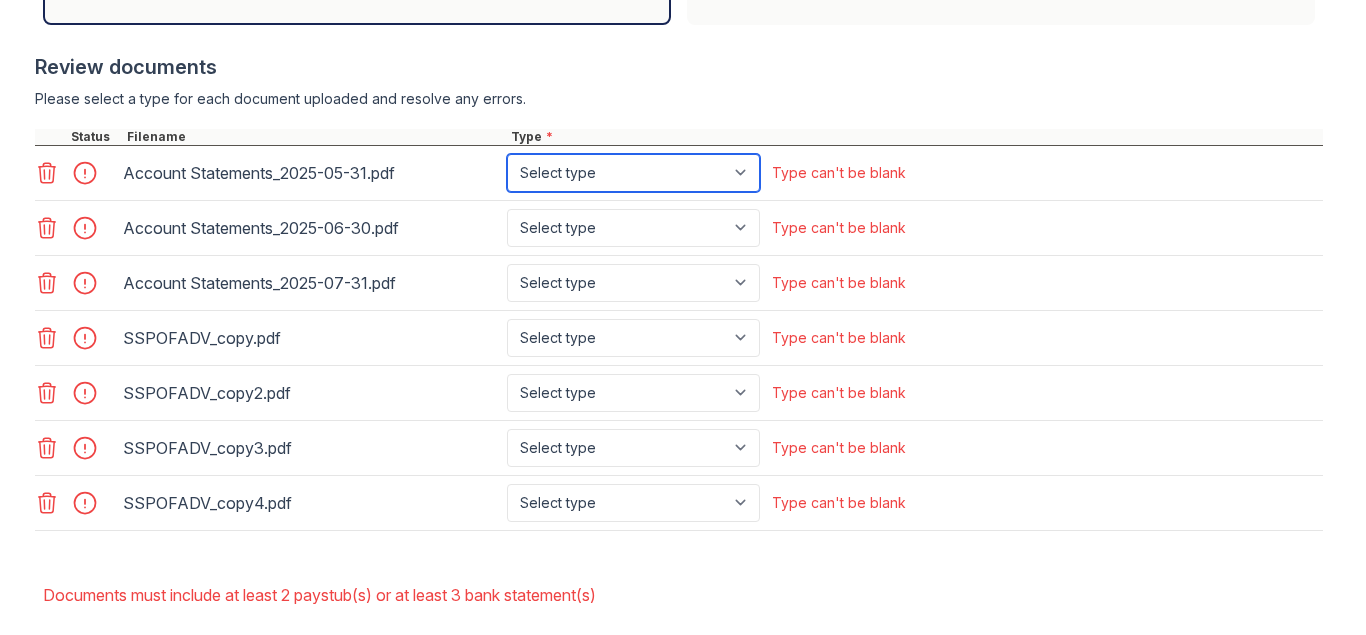 select on "bank_statement" 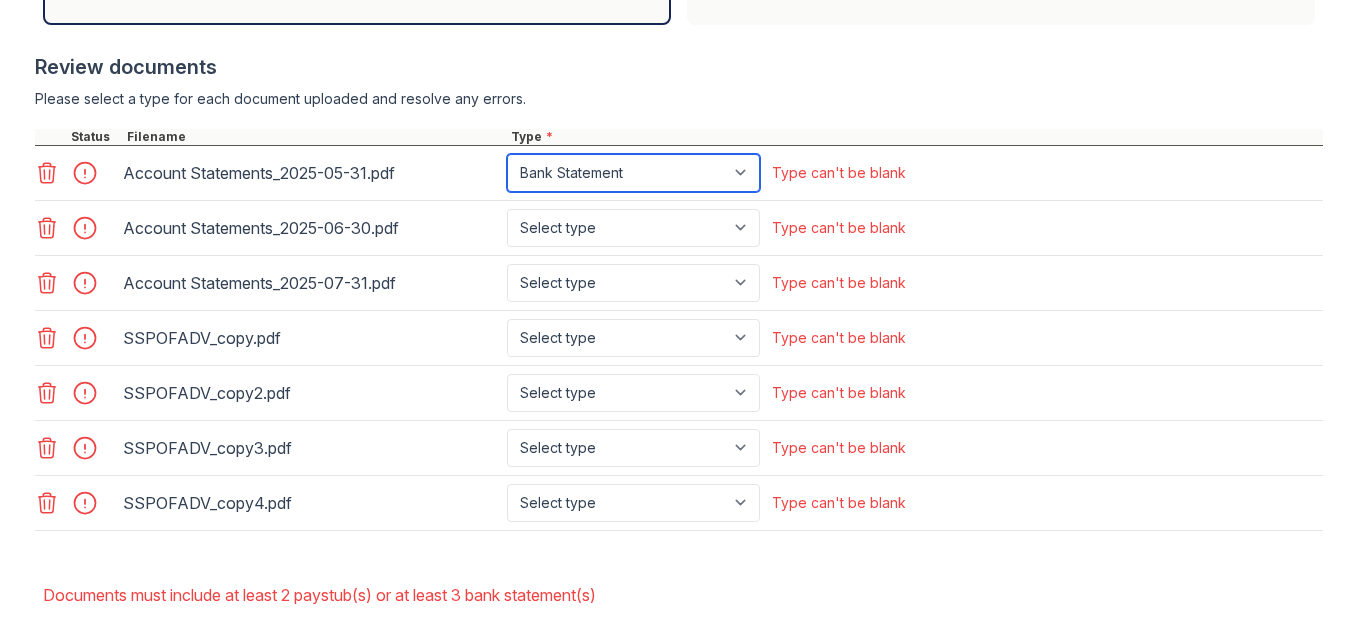 click on "Bank Statement" at bounding box center [0, 0] 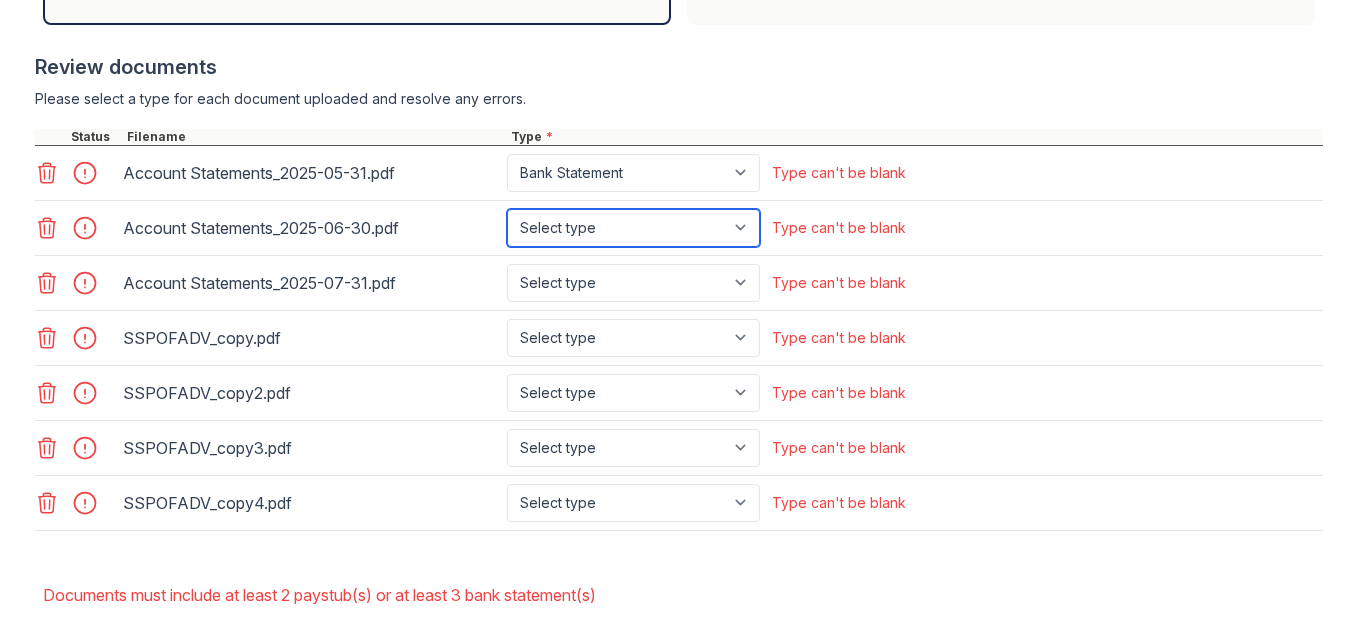 click on "Select type
Paystub
Bank Statement
Offer Letter
Tax Documents
Benefit Award Letter
Investment Account Statement
Other" at bounding box center [633, 228] 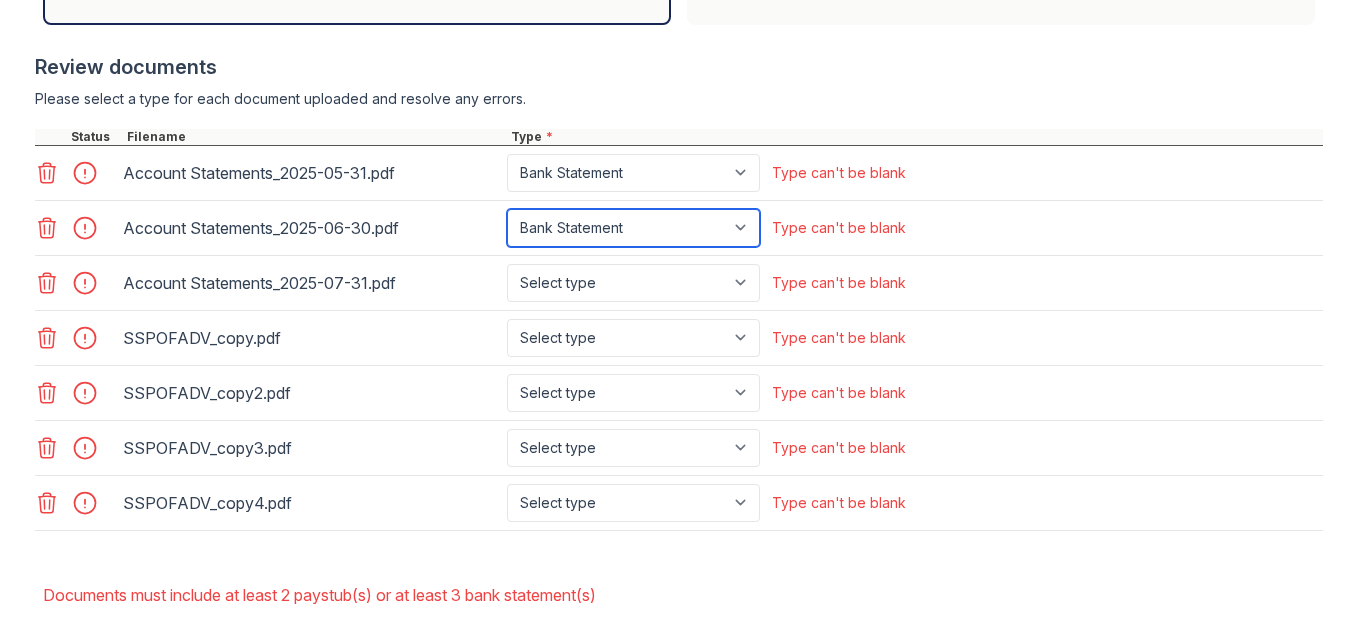 click on "Bank Statement" at bounding box center (0, 0) 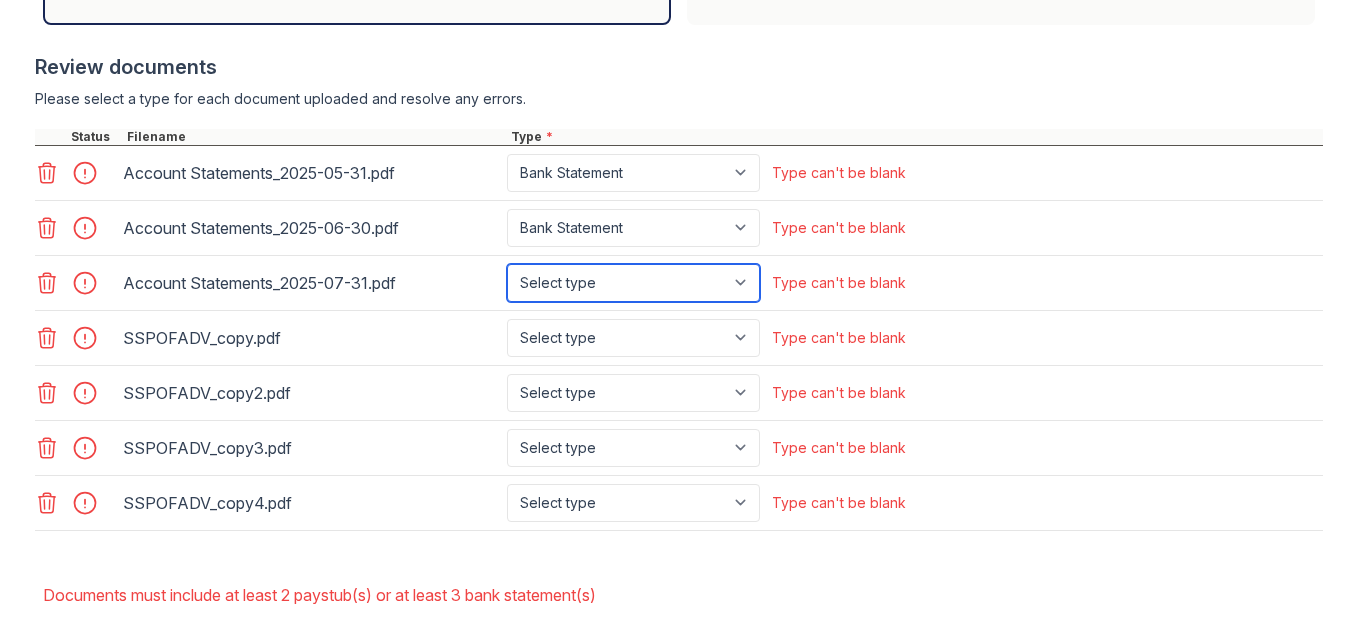click on "Select type
Paystub
Bank Statement
Offer Letter
Tax Documents
Benefit Award Letter
Investment Account Statement
Other" at bounding box center [633, 283] 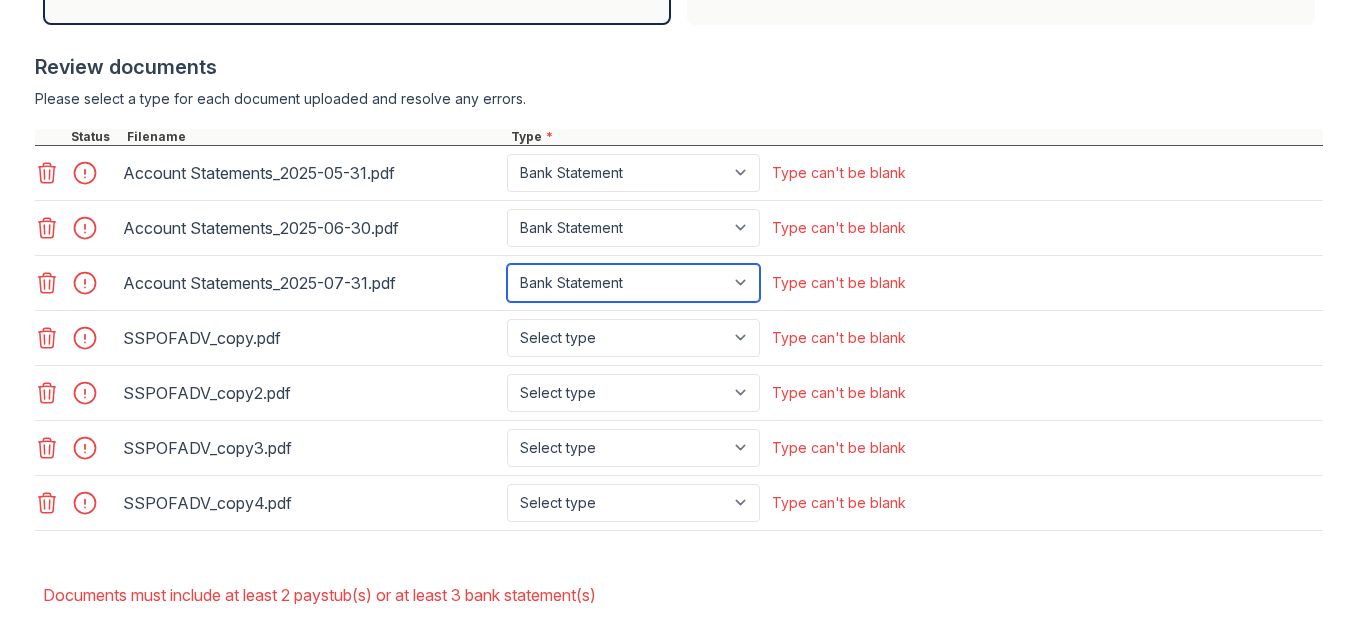 click on "Bank Statement" at bounding box center [0, 0] 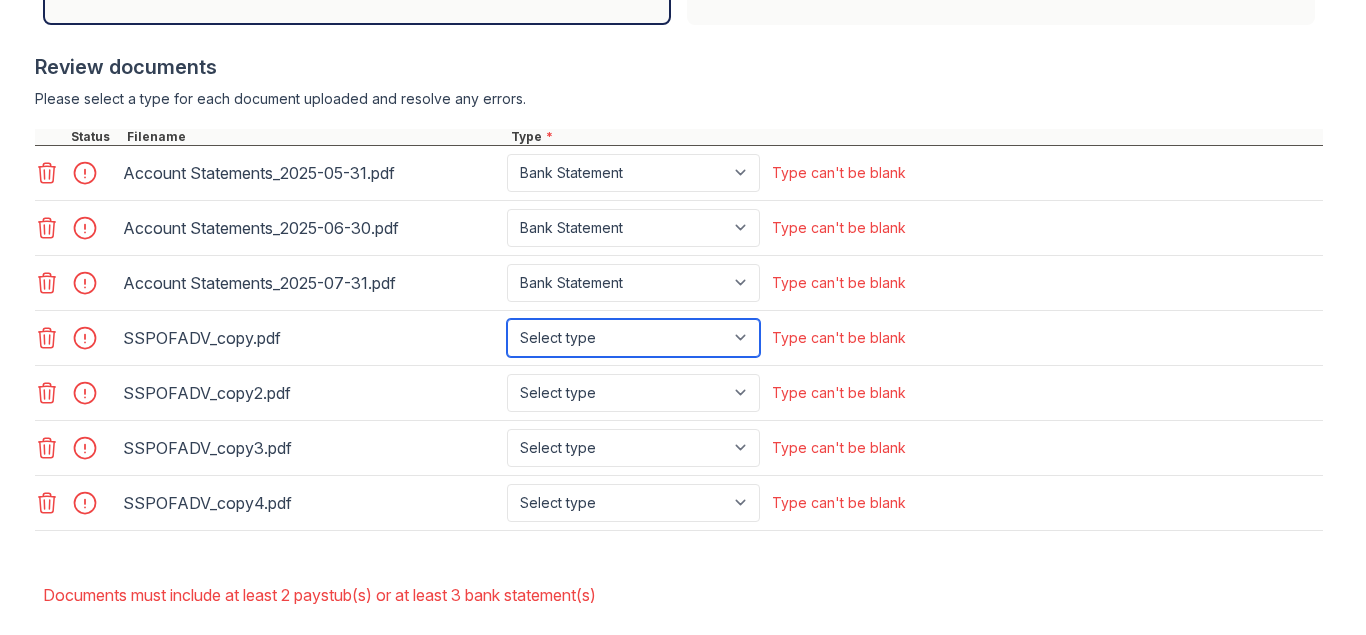 click on "Select type
Paystub
Bank Statement
Offer Letter
Tax Documents
Benefit Award Letter
Investment Account Statement
Other" at bounding box center [633, 338] 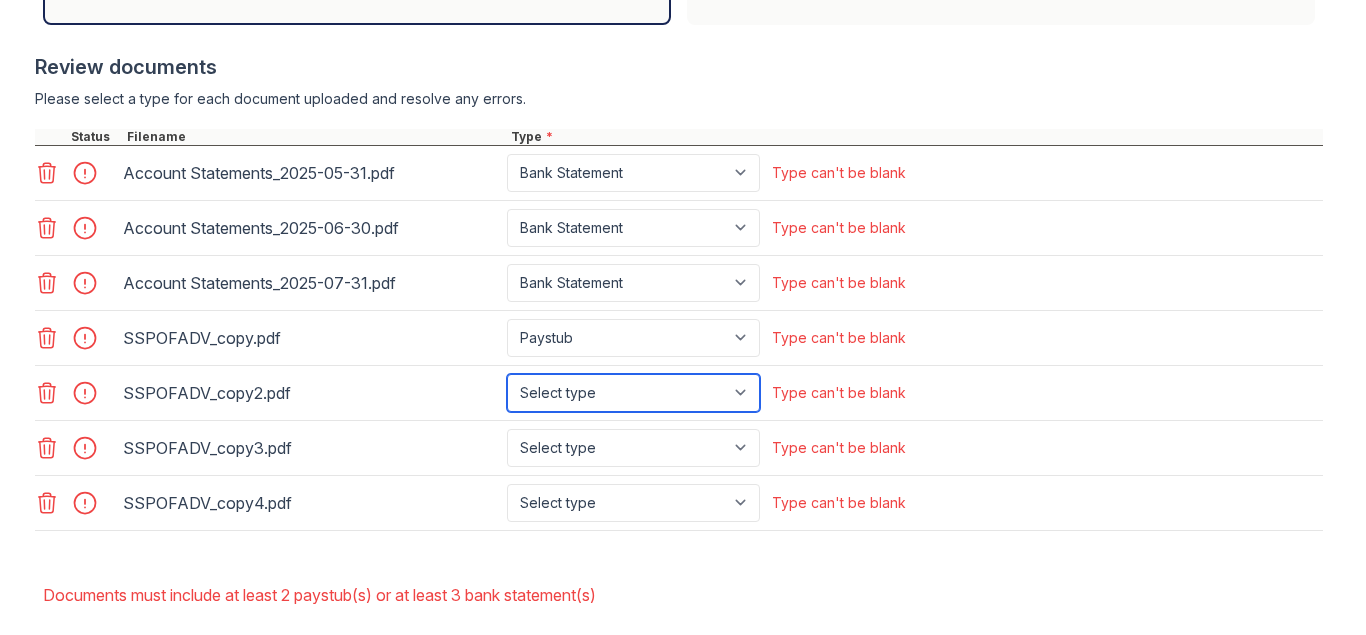 click on "Select type
Paystub
Bank Statement
Offer Letter
Tax Documents
Benefit Award Letter
Investment Account Statement
Other" at bounding box center (633, 393) 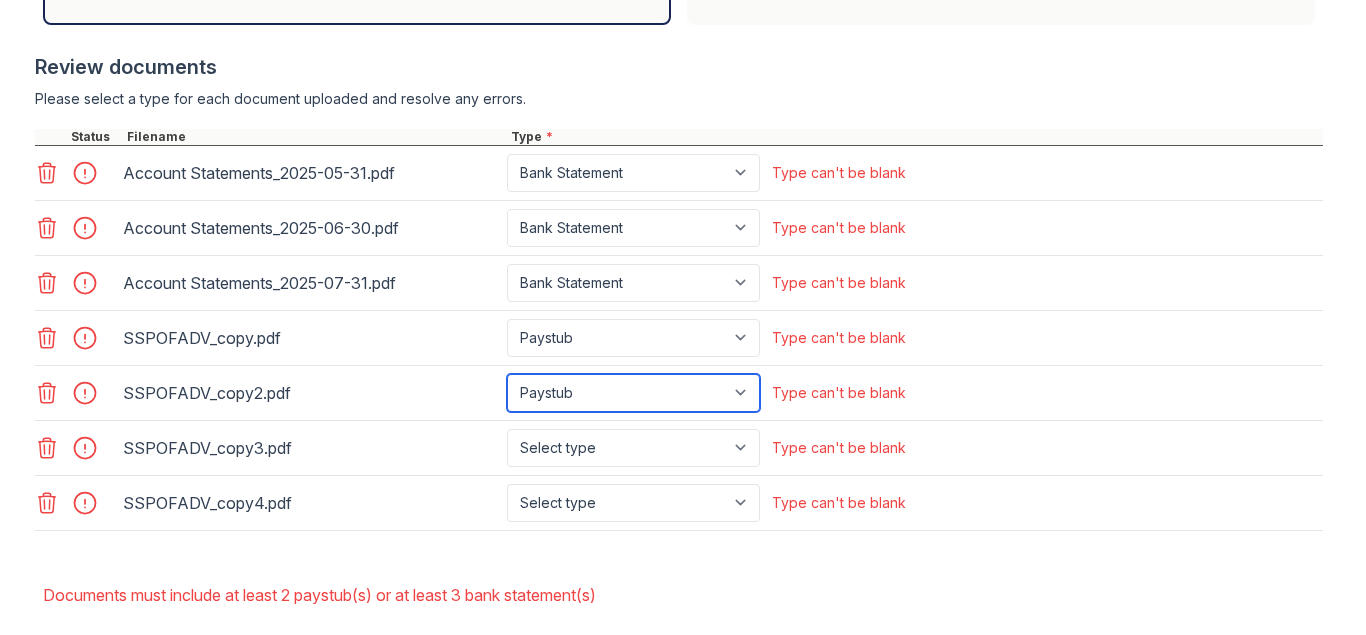 click on "Paystub" at bounding box center (0, 0) 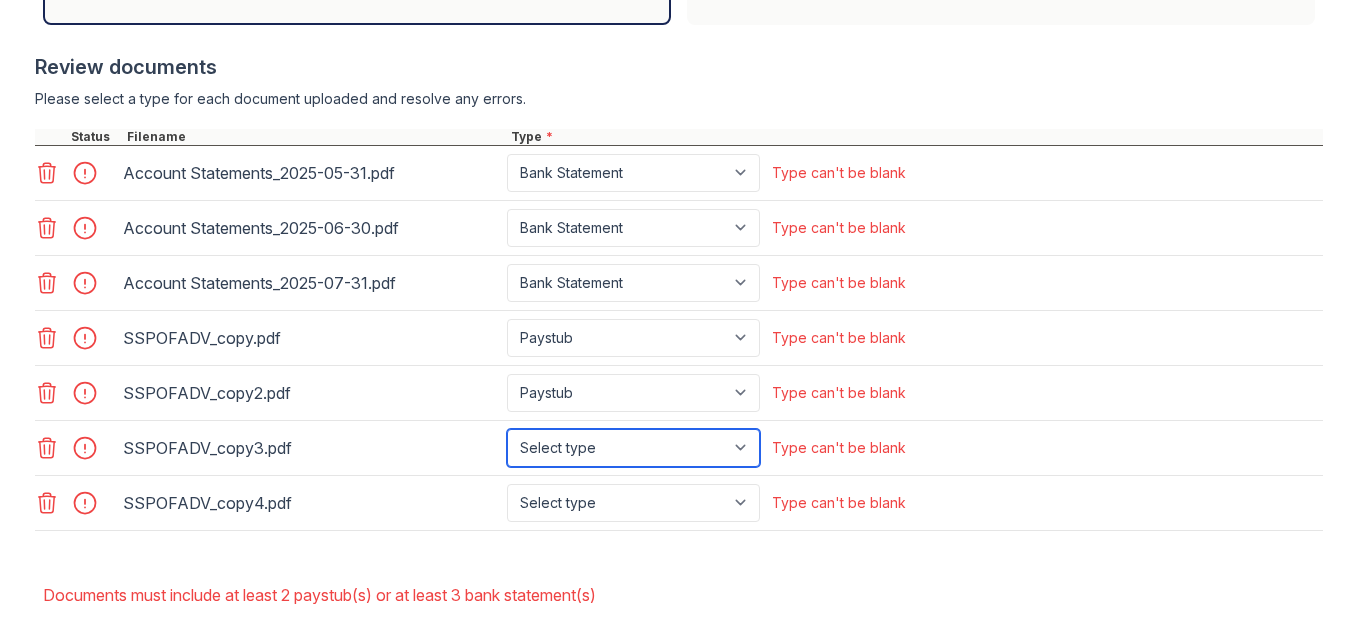 click on "Select type
Paystub
Bank Statement
Offer Letter
Tax Documents
Benefit Award Letter
Investment Account Statement
Other" at bounding box center (633, 448) 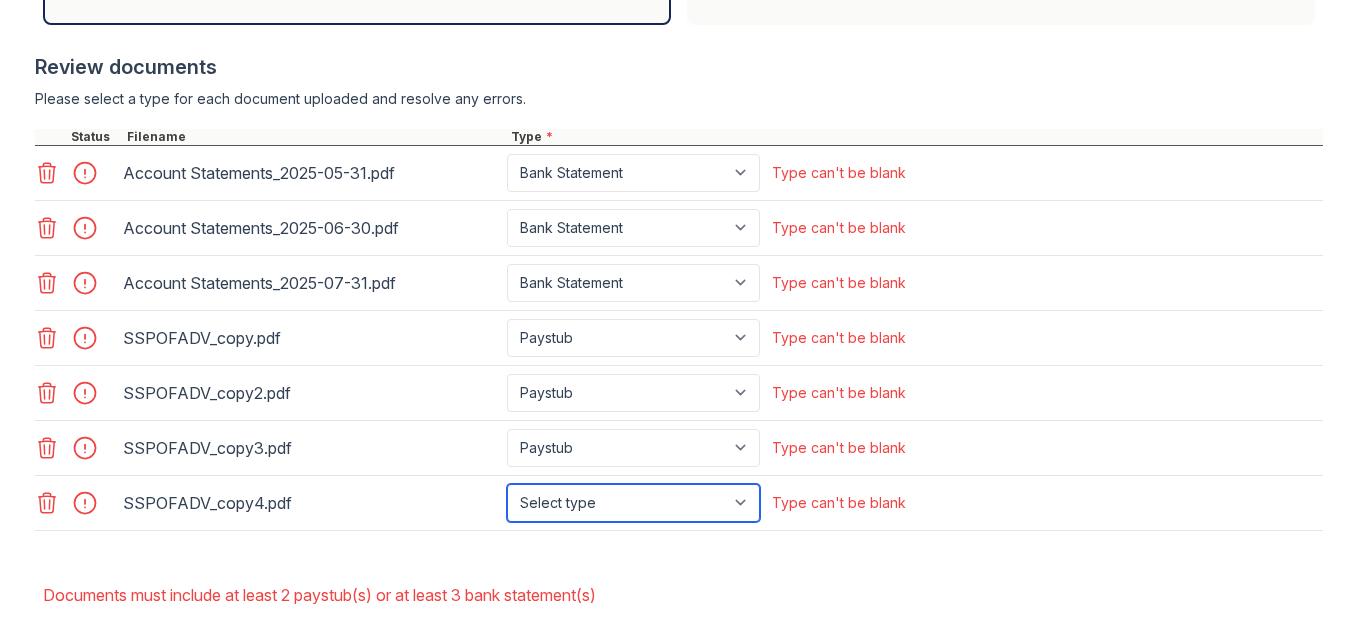click on "Select type
Paystub
Bank Statement
Offer Letter
Tax Documents
Benefit Award Letter
Investment Account Statement
Other" at bounding box center [633, 503] 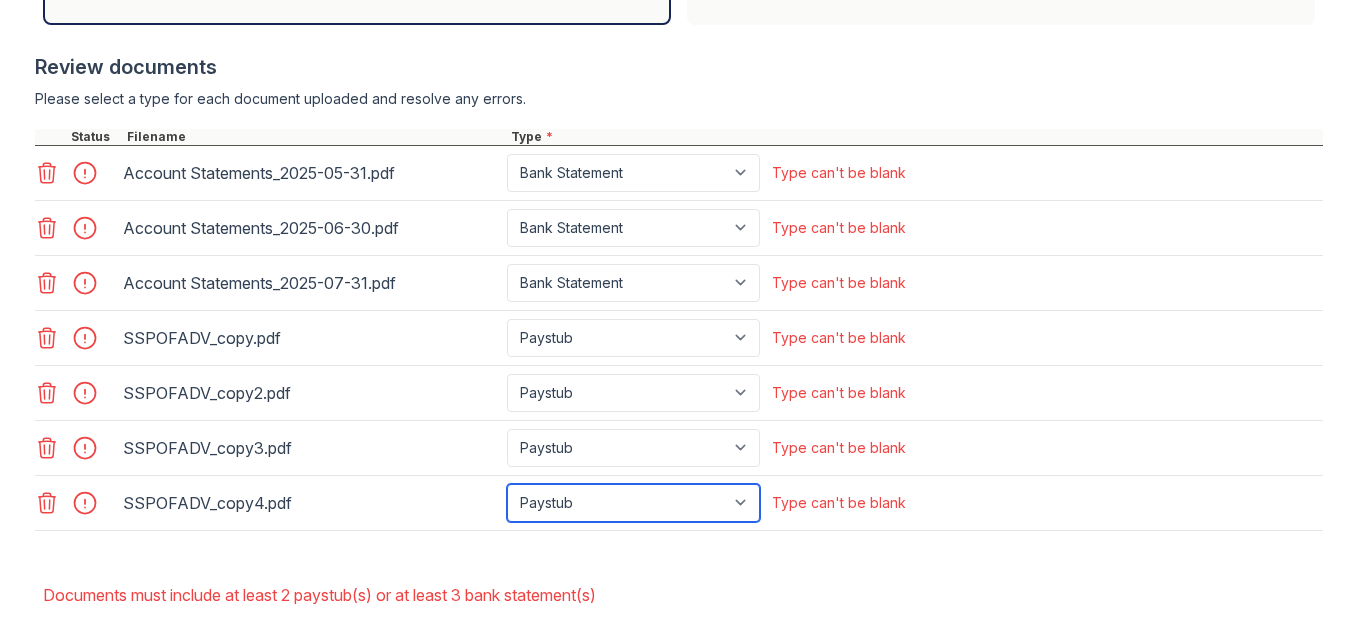 scroll, scrollTop: 895, scrollLeft: 0, axis: vertical 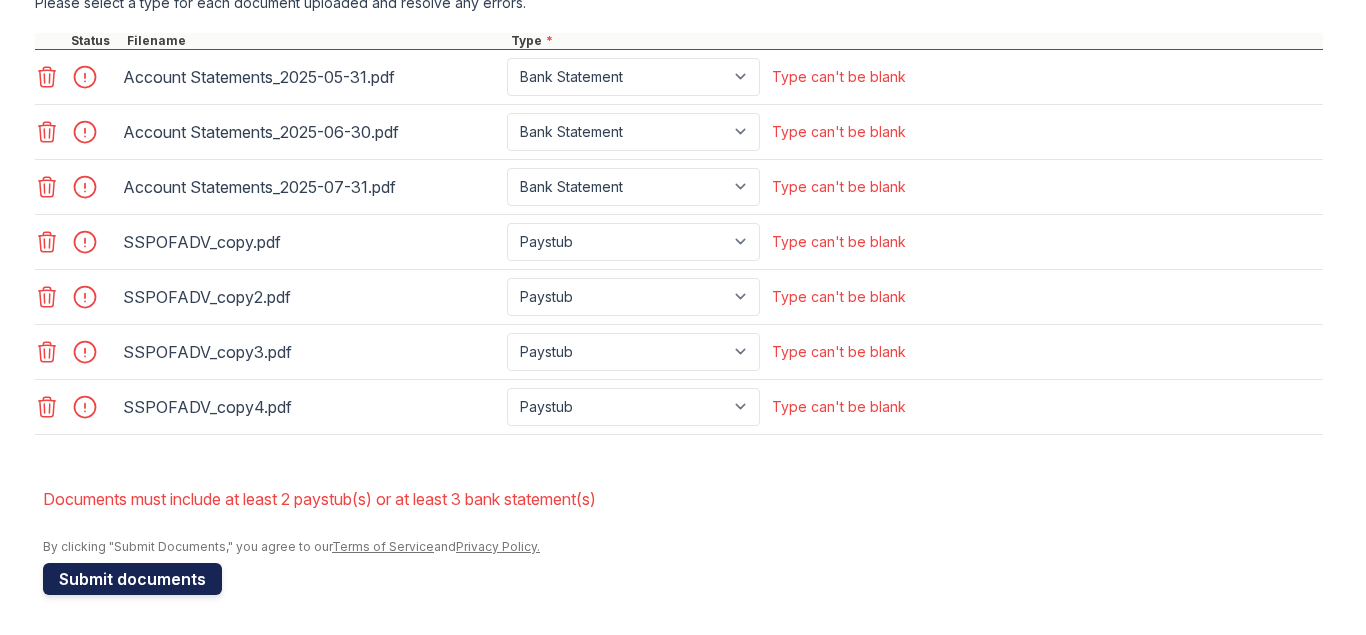 click on "Submit documents" at bounding box center [132, 579] 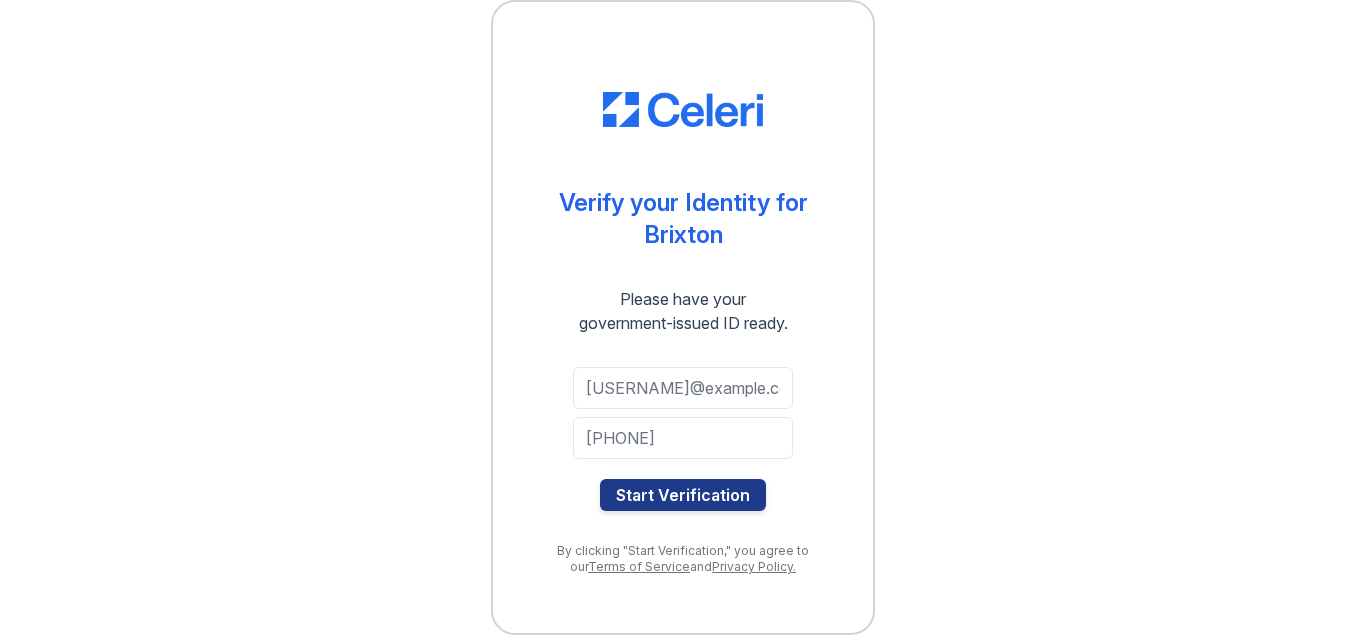 scroll, scrollTop: 0, scrollLeft: 0, axis: both 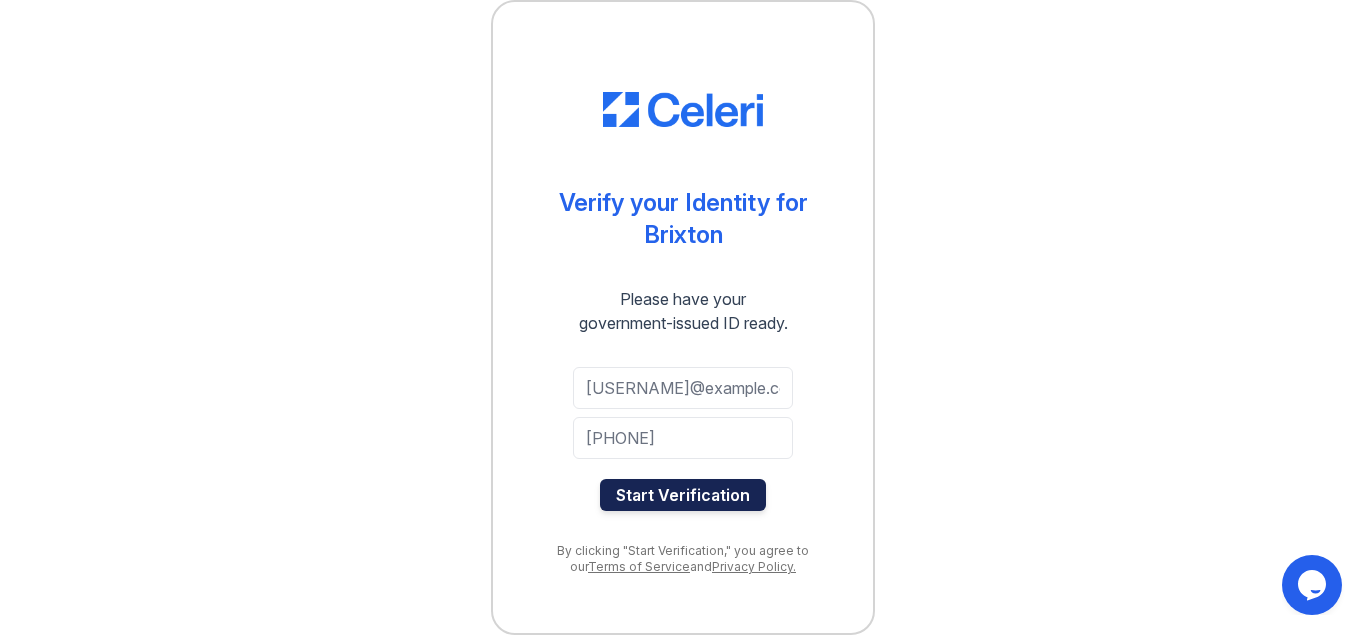 drag, startPoint x: 0, startPoint y: 0, endPoint x: 652, endPoint y: 497, distance: 819.82495 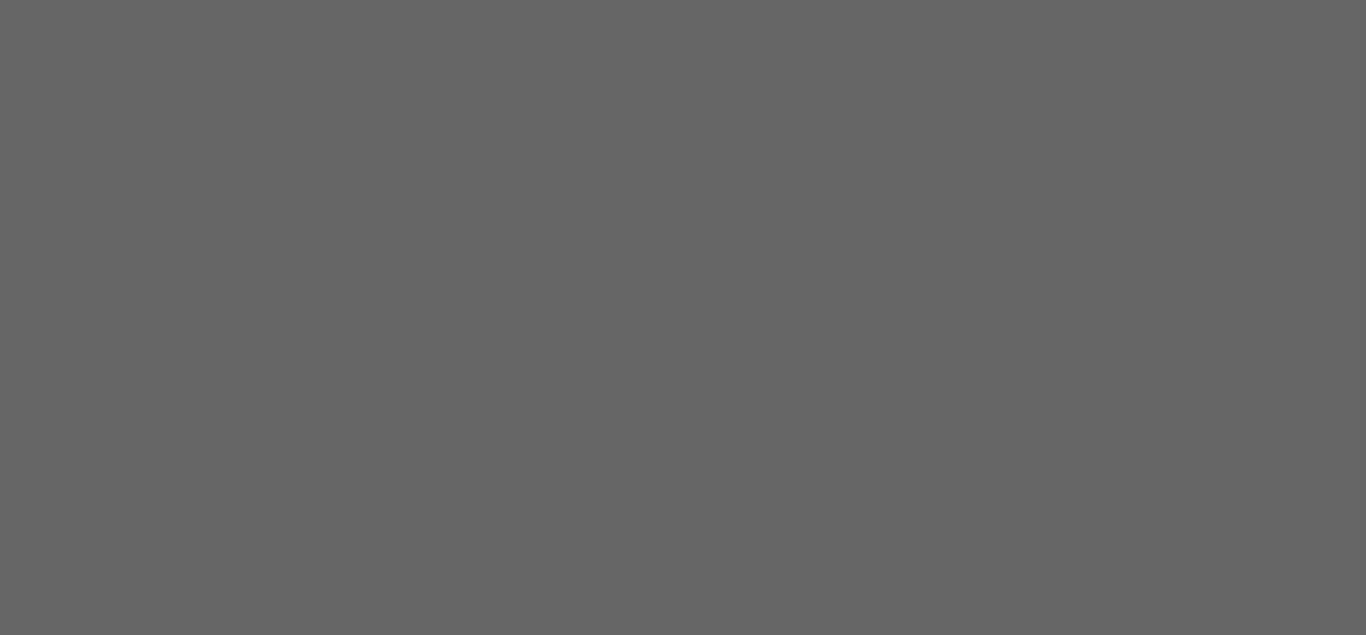 scroll, scrollTop: 0, scrollLeft: 0, axis: both 